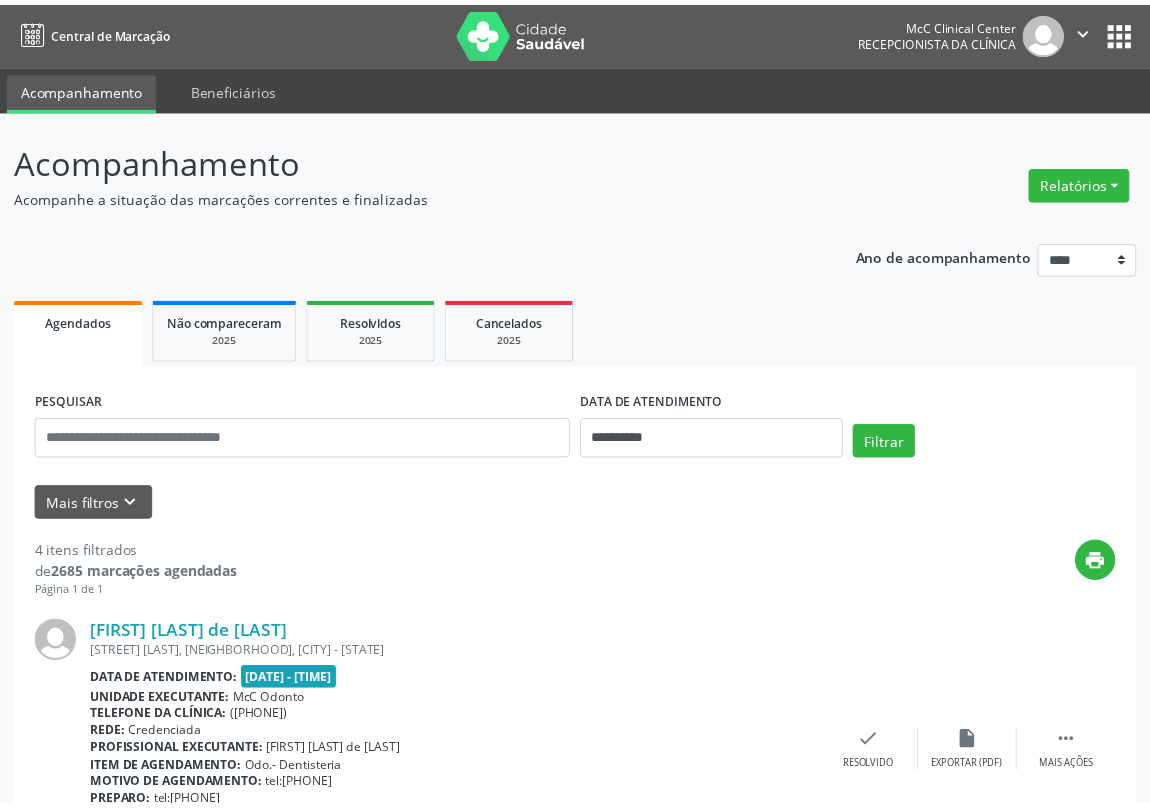 scroll, scrollTop: 0, scrollLeft: 0, axis: both 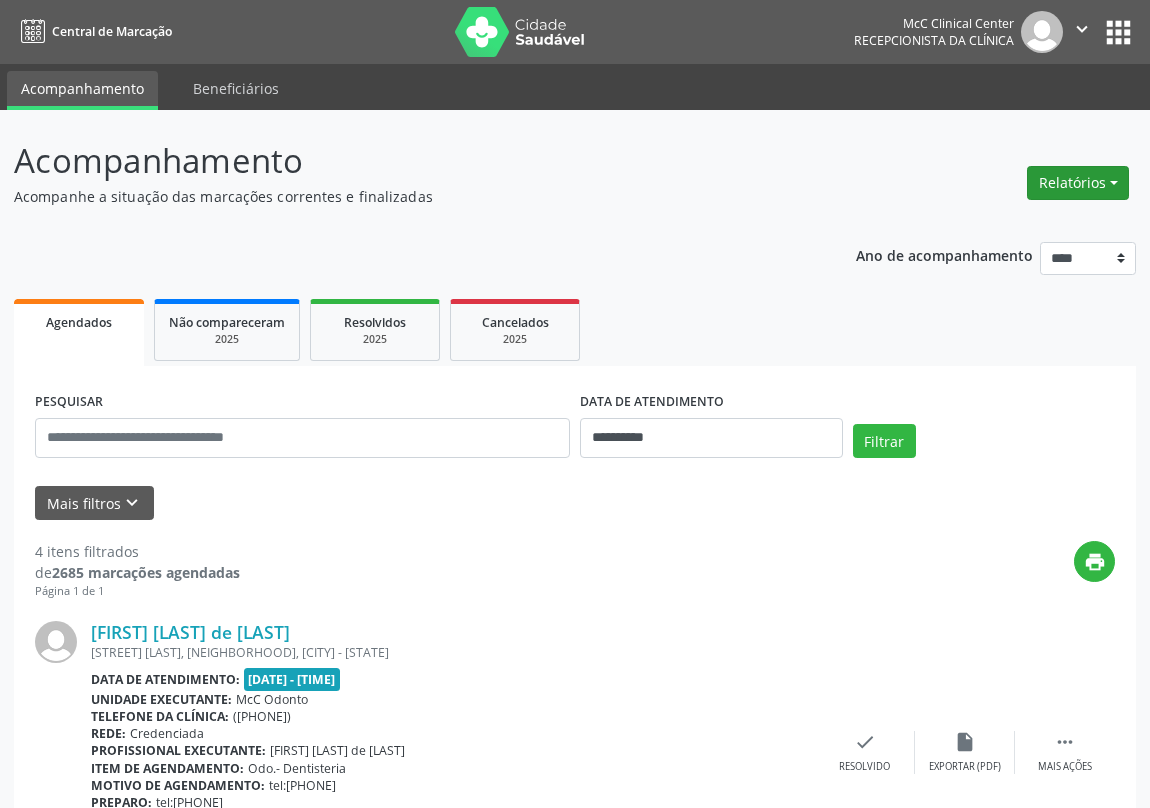 click on "Relatórios" at bounding box center [1078, 183] 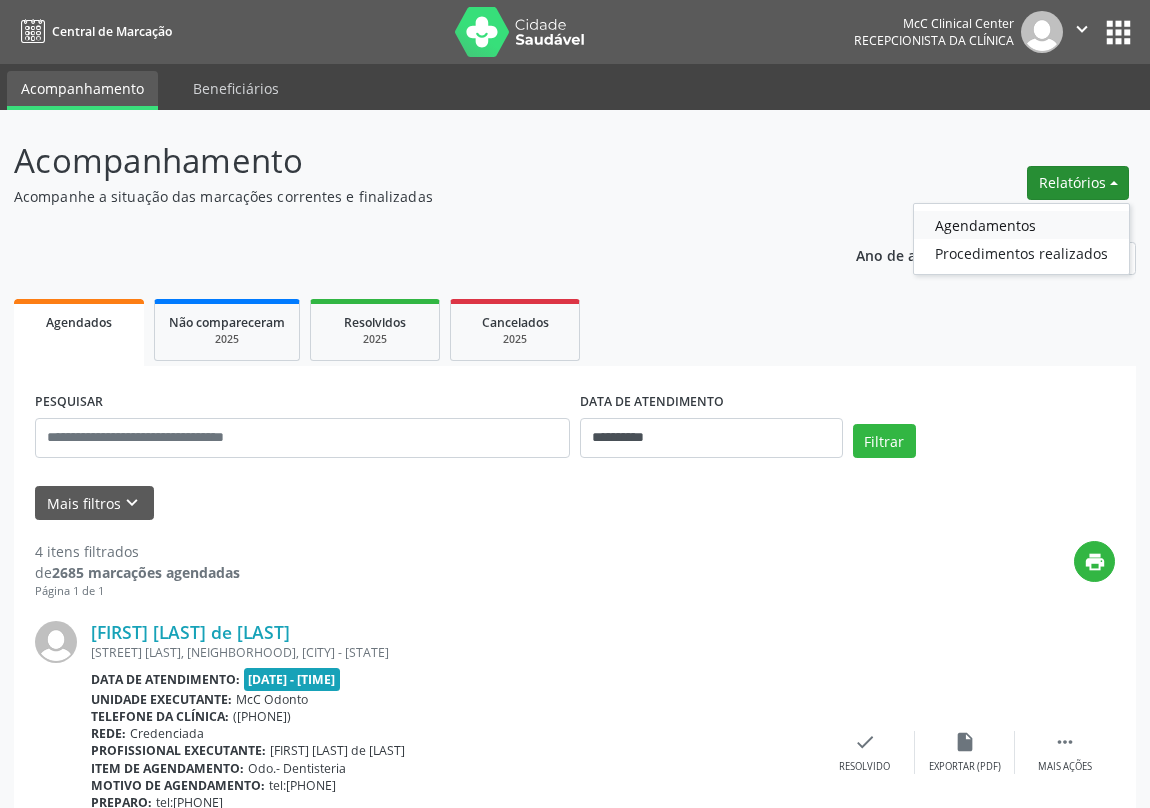 click on "Agendamentos" at bounding box center (1021, 225) 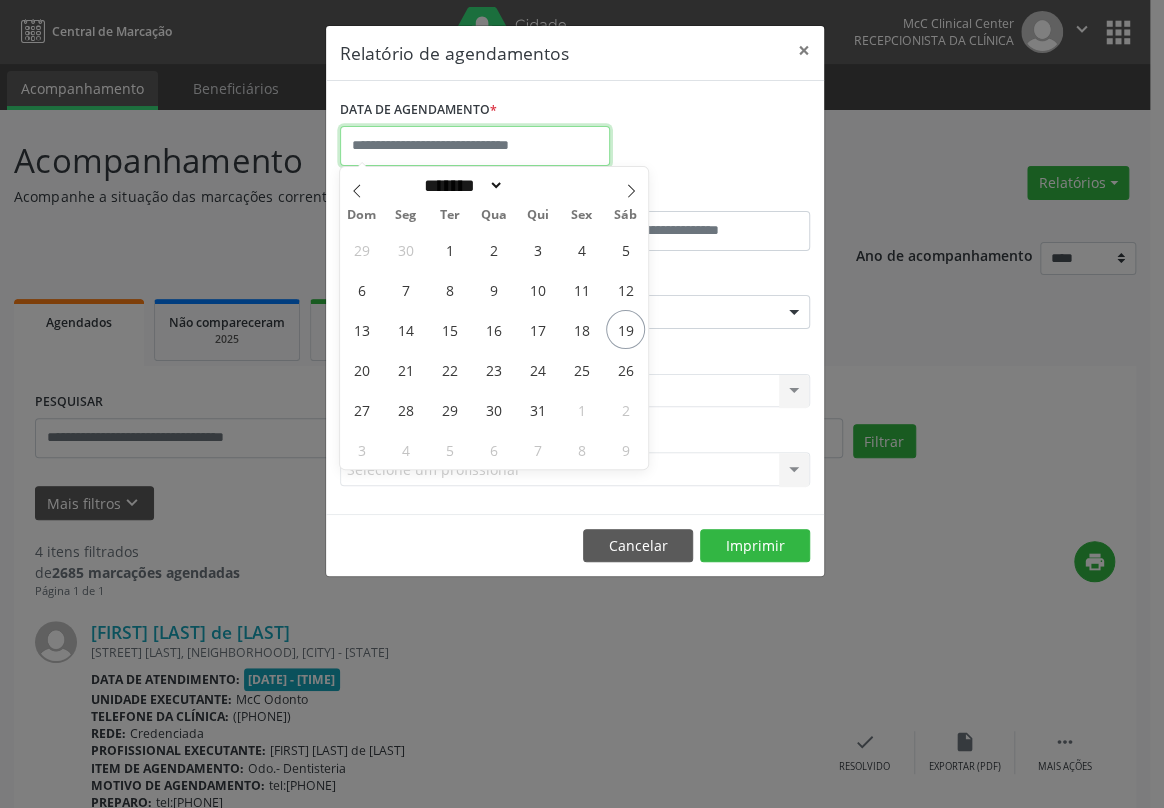 click at bounding box center [475, 146] 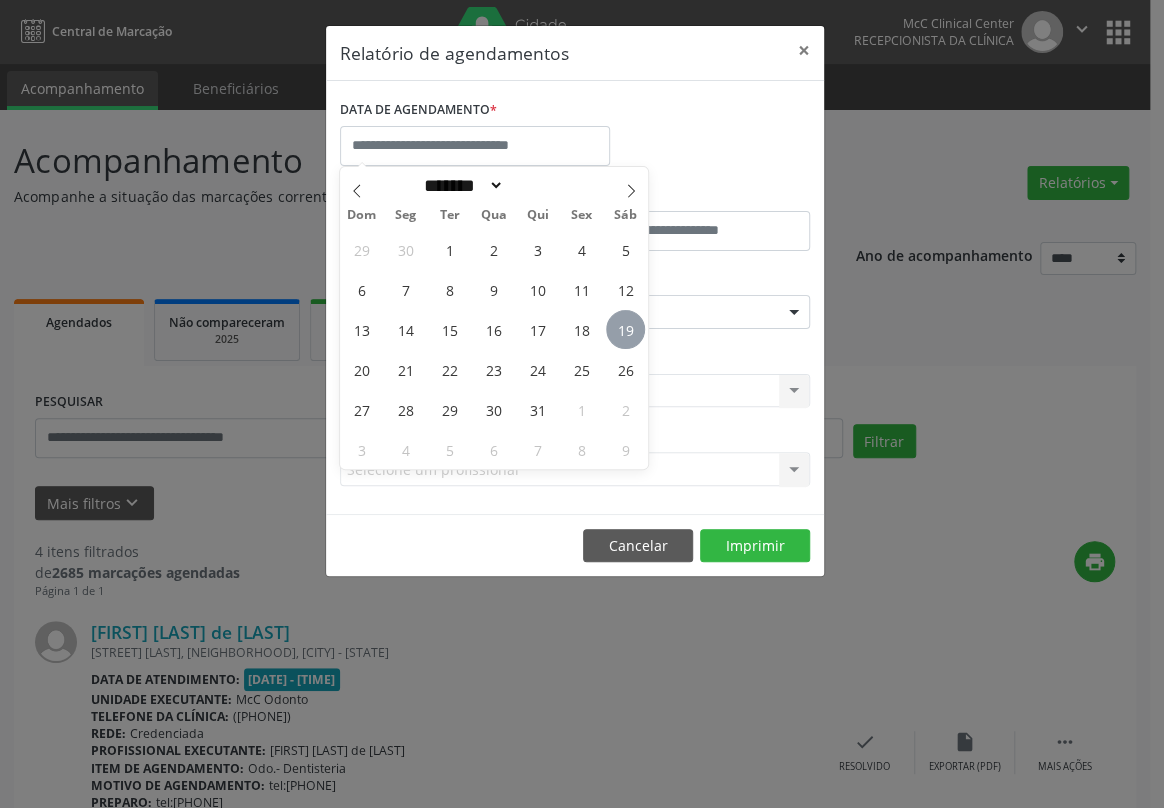 click on "19" at bounding box center (625, 329) 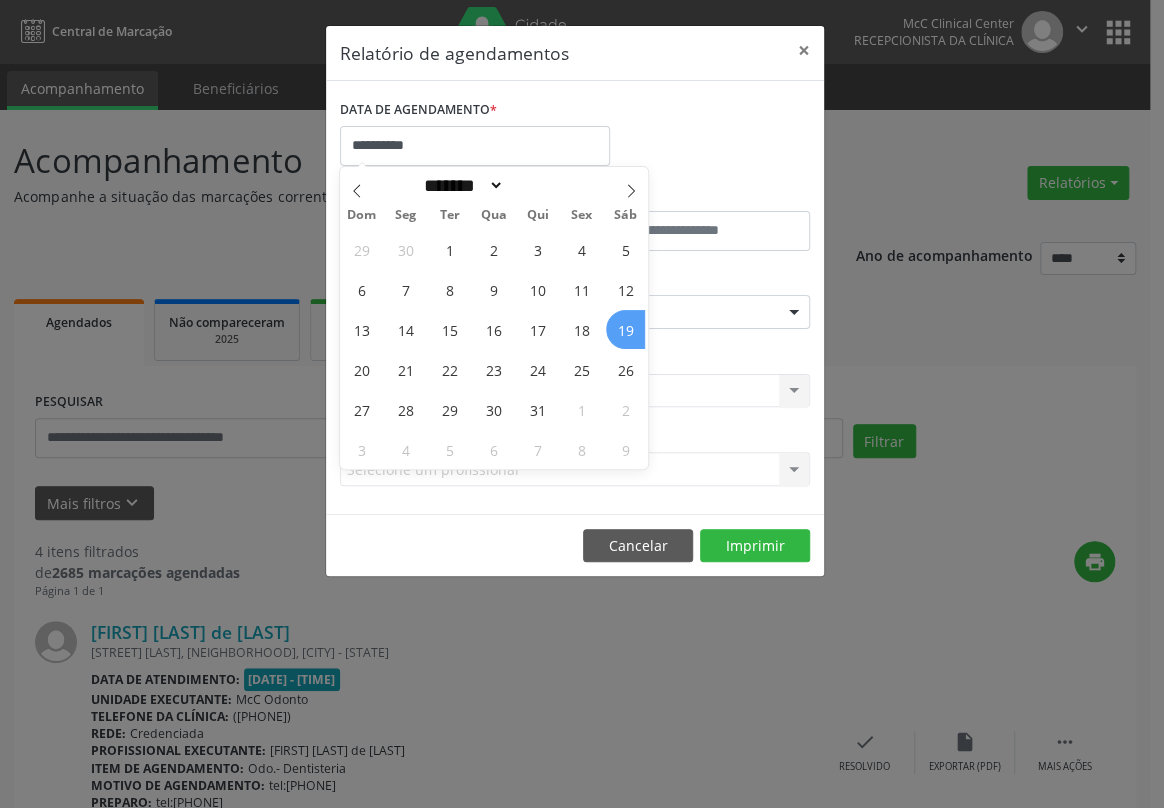click on "19" at bounding box center [625, 329] 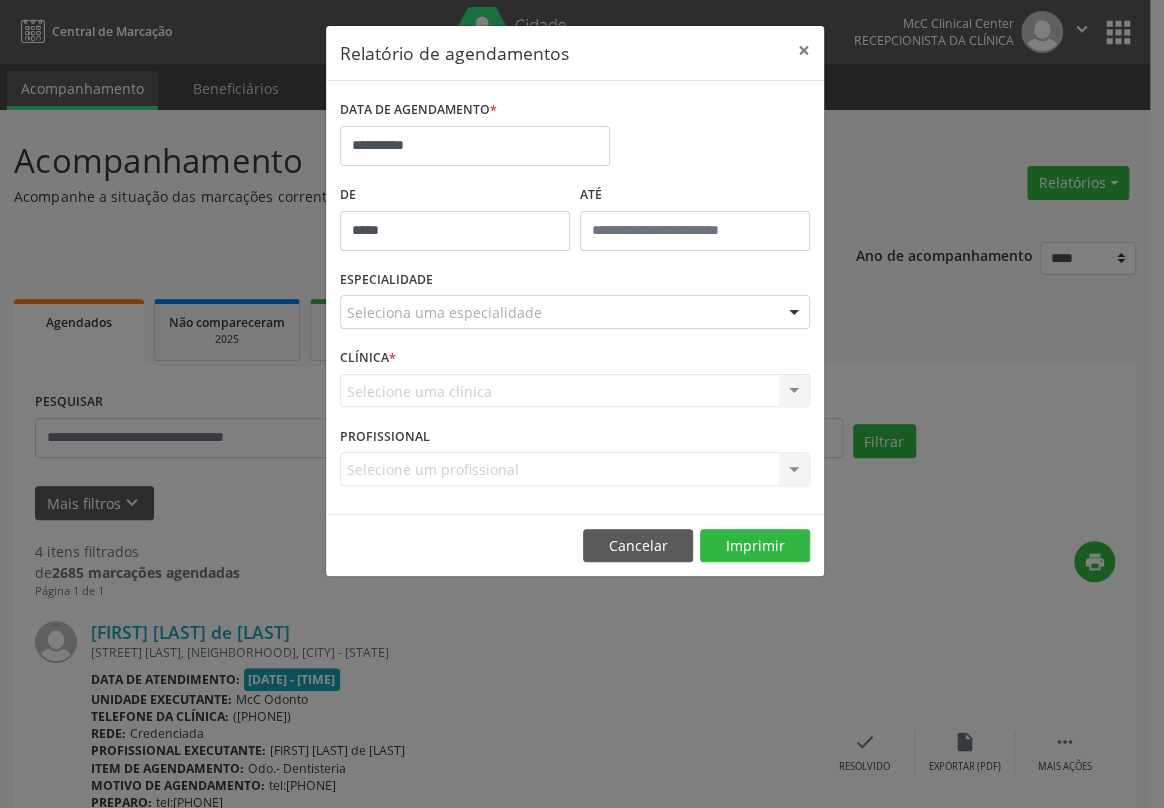 click on "*****" at bounding box center (455, 231) 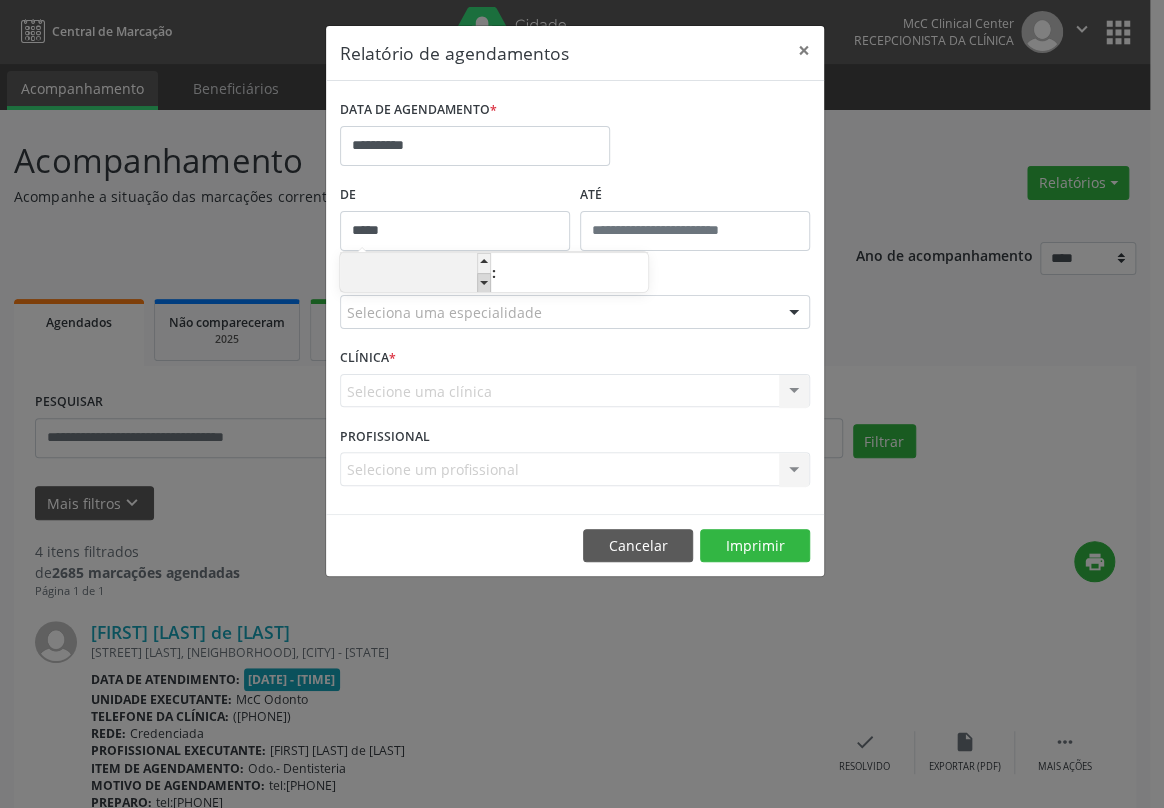 click at bounding box center [484, 283] 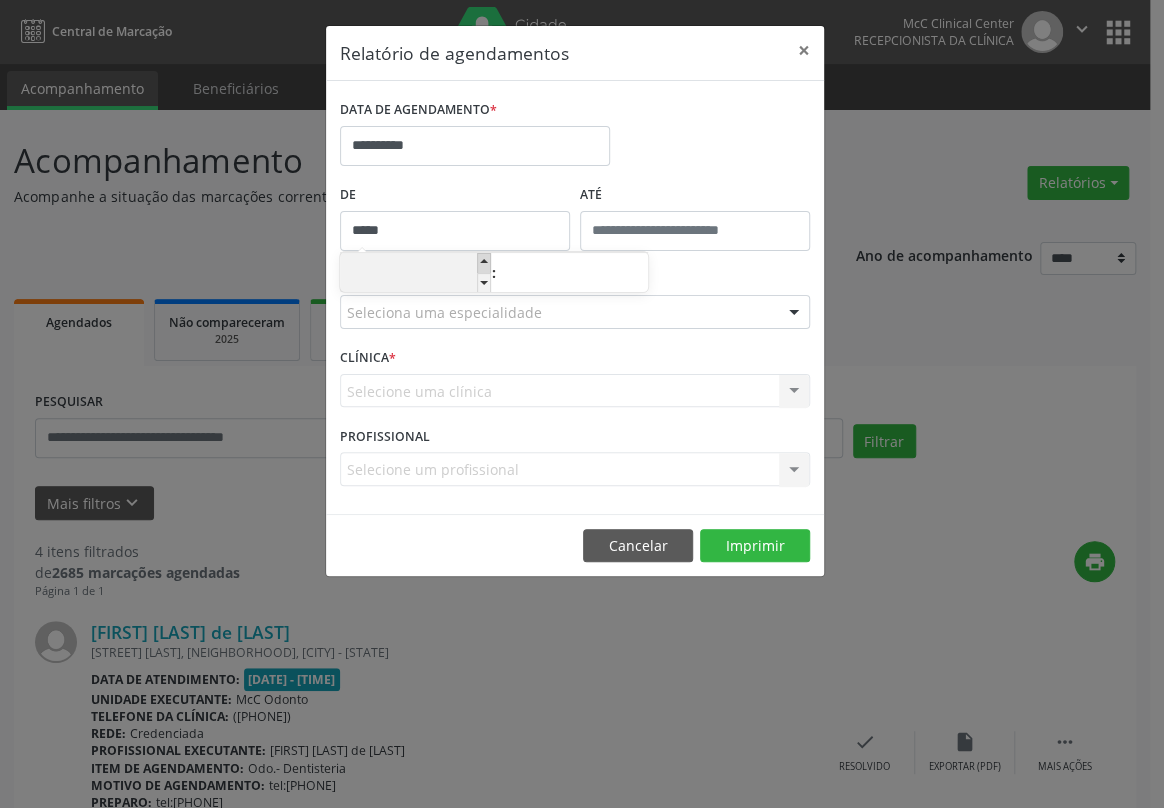 click at bounding box center (484, 263) 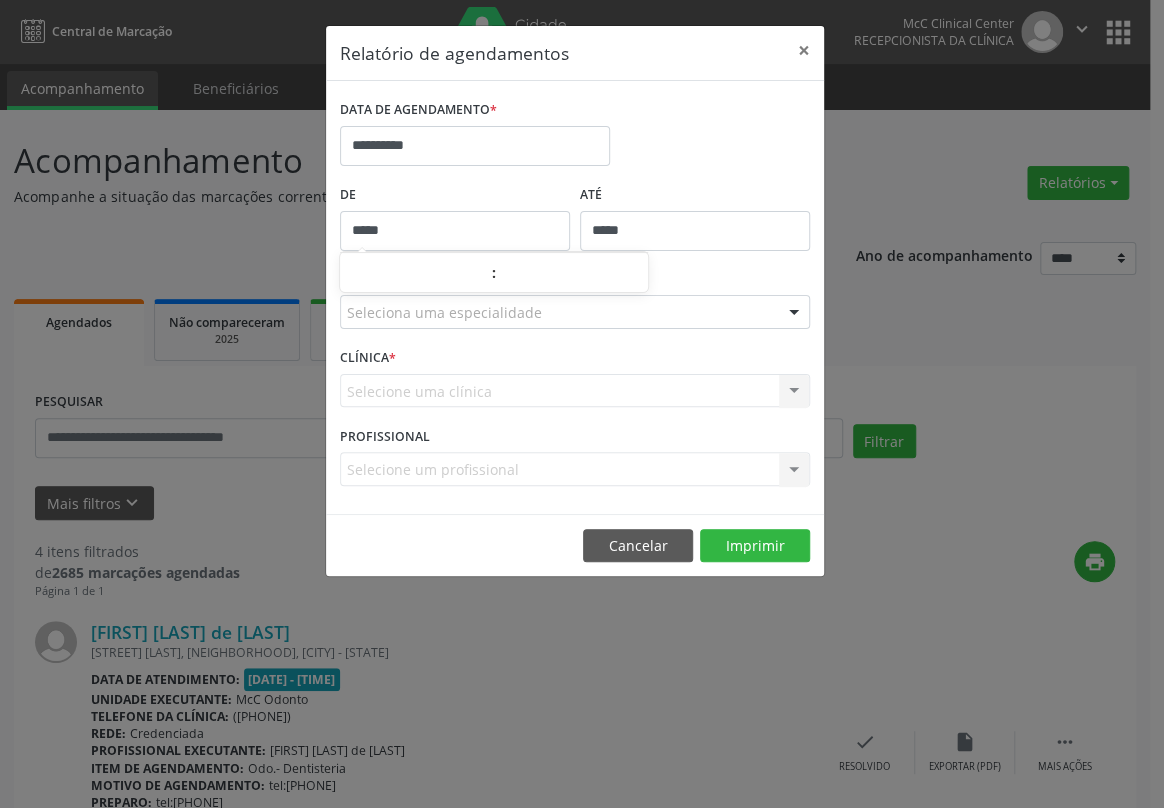 click on "*****" at bounding box center [695, 231] 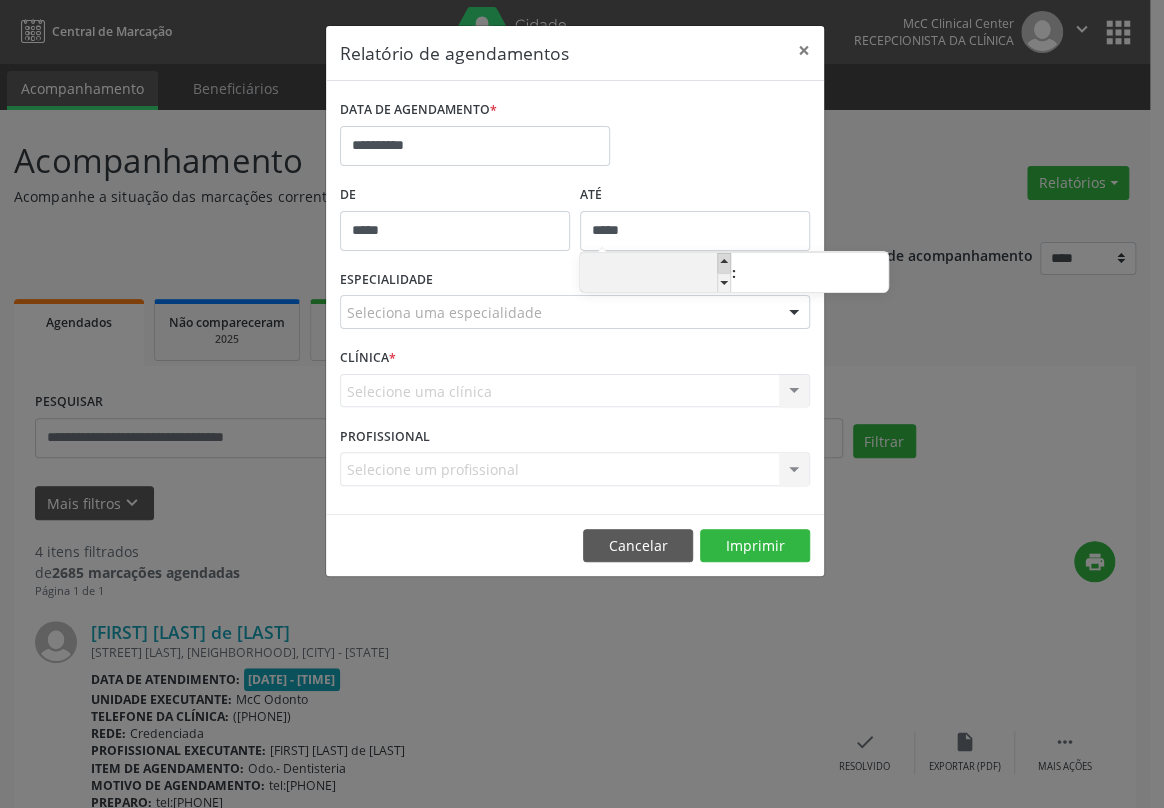 click at bounding box center (724, 263) 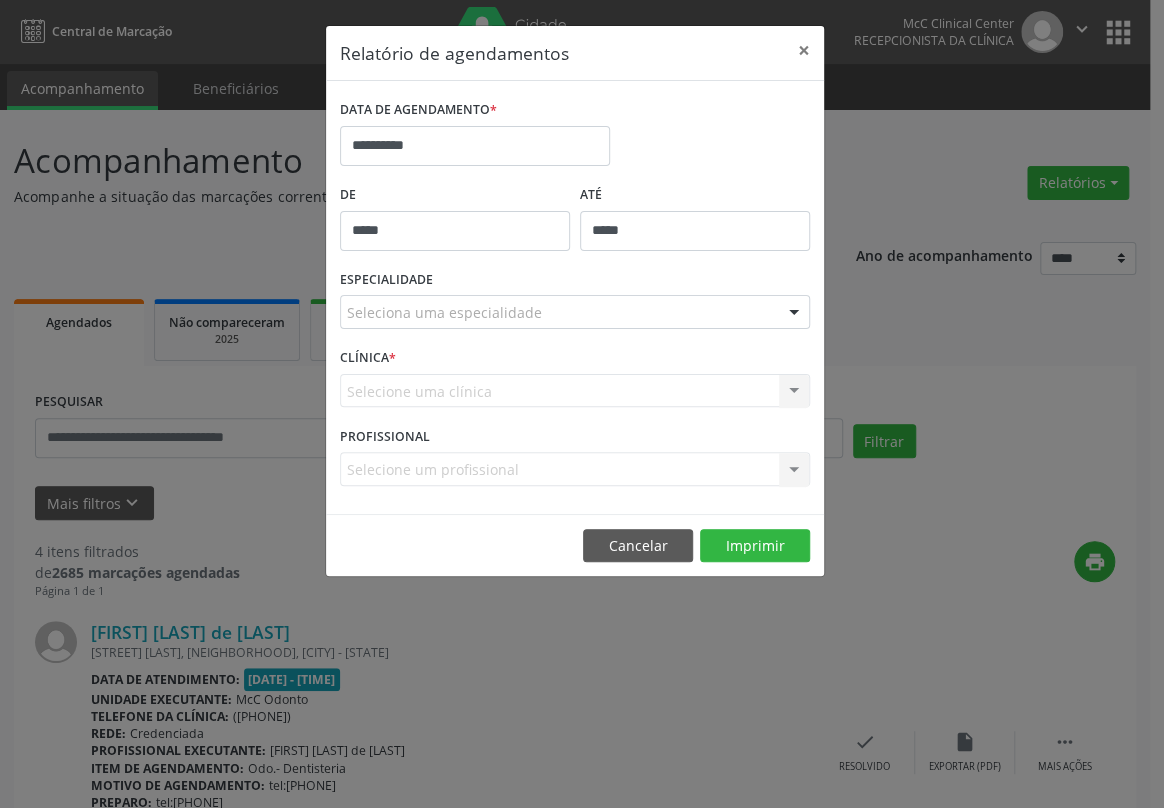click on "**********" at bounding box center [582, 404] 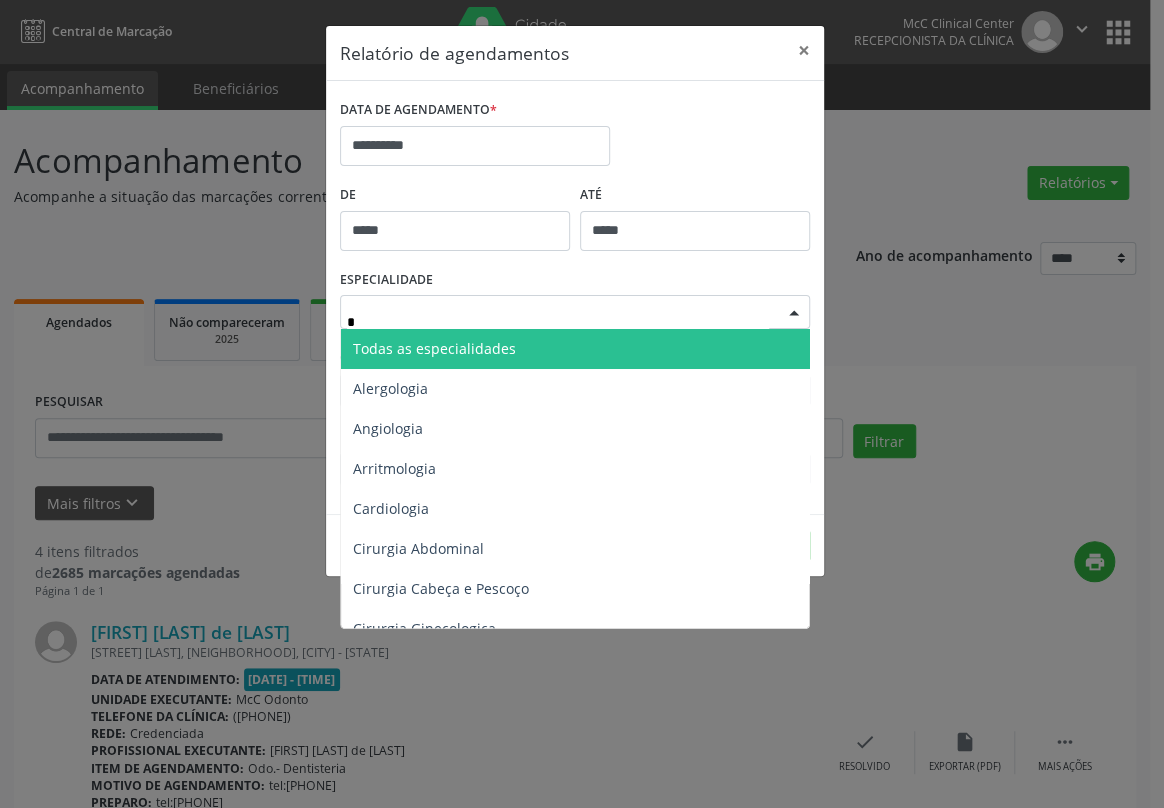 type on "**" 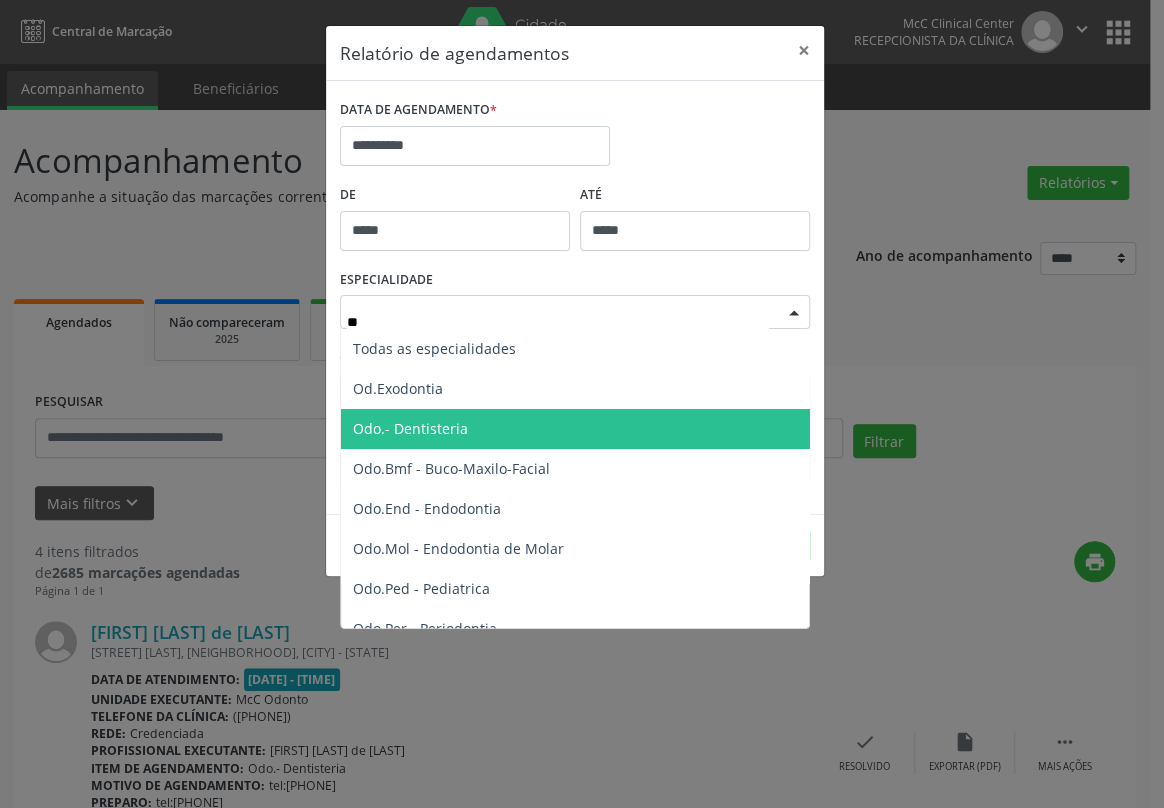click on "Odo.- Dentisteria" at bounding box center (410, 428) 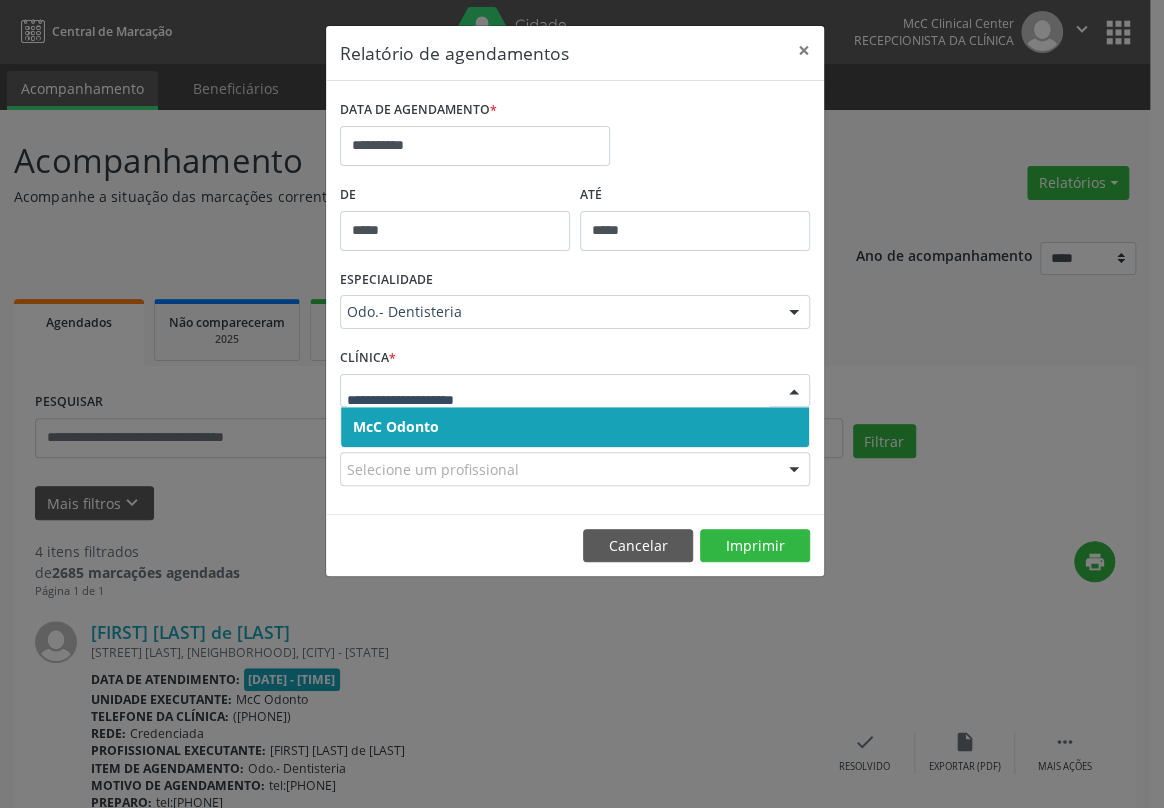 click on "McC Odonto" at bounding box center (396, 426) 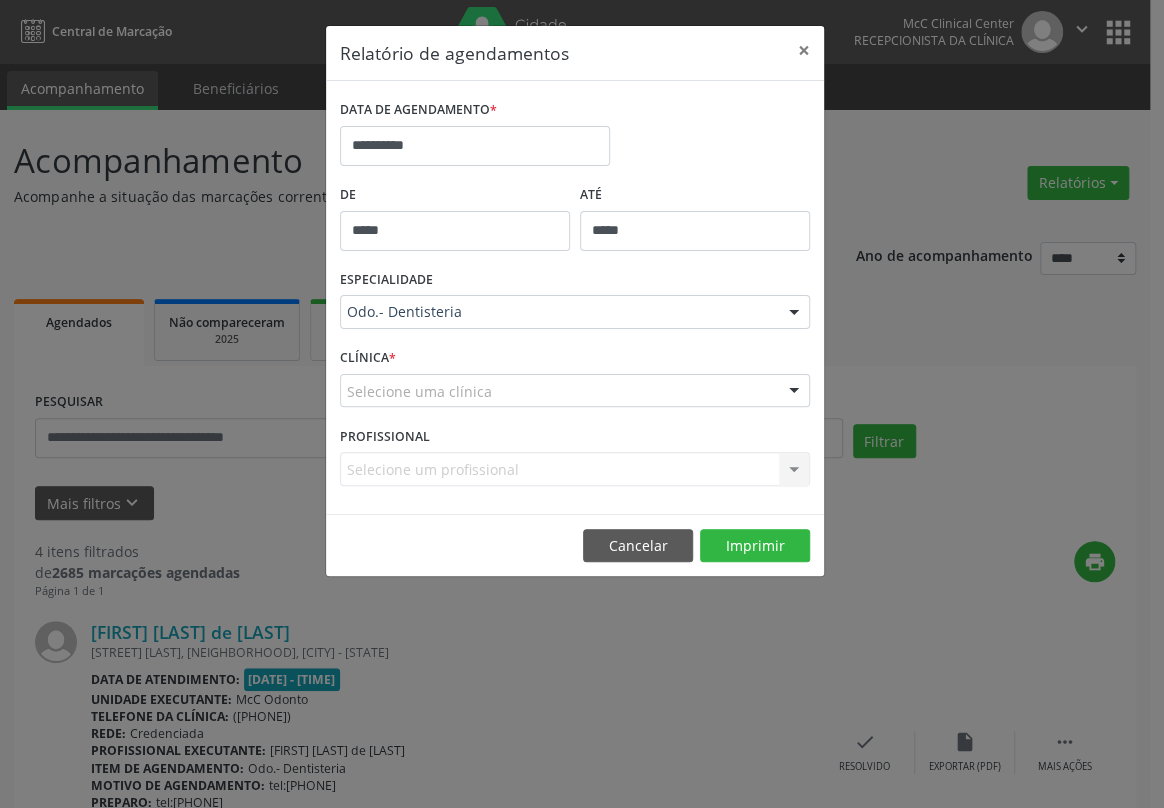 click on "McC Odonto" at bounding box center [394, 426] 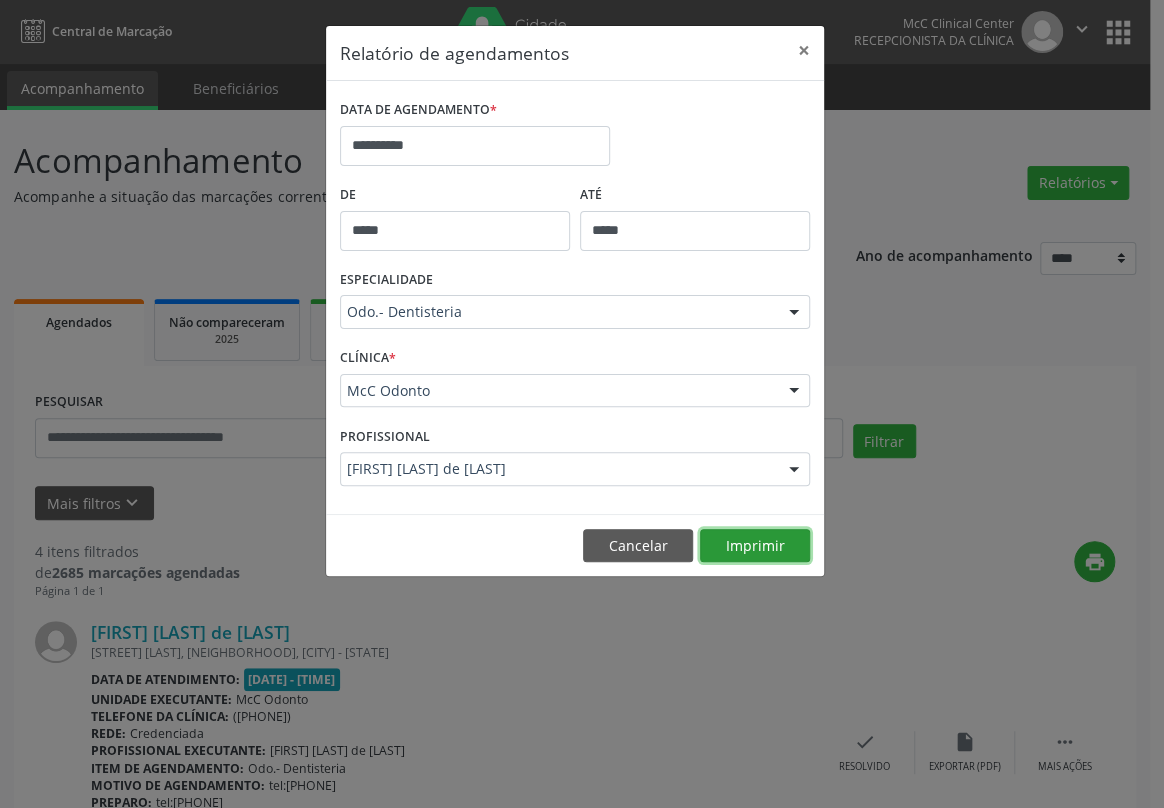 click on "Imprimir" at bounding box center [755, 546] 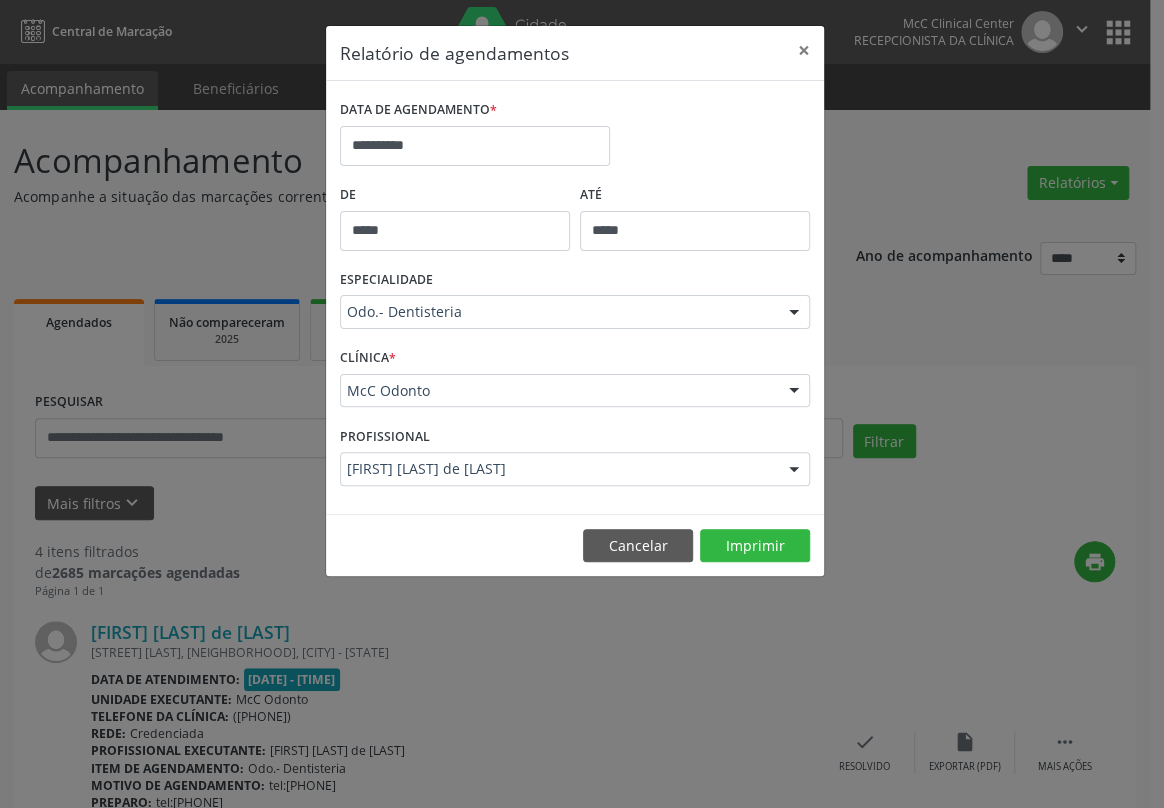 click on "**********" at bounding box center (582, 404) 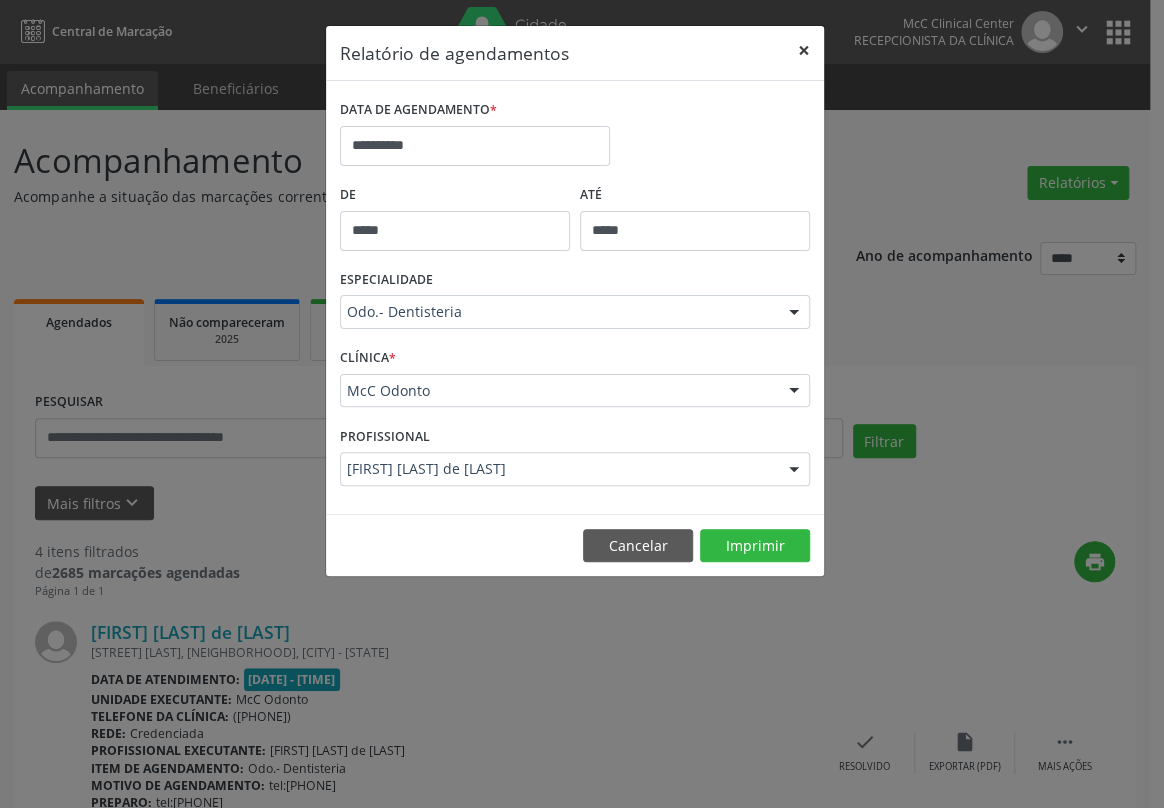 click on "×" at bounding box center (804, 50) 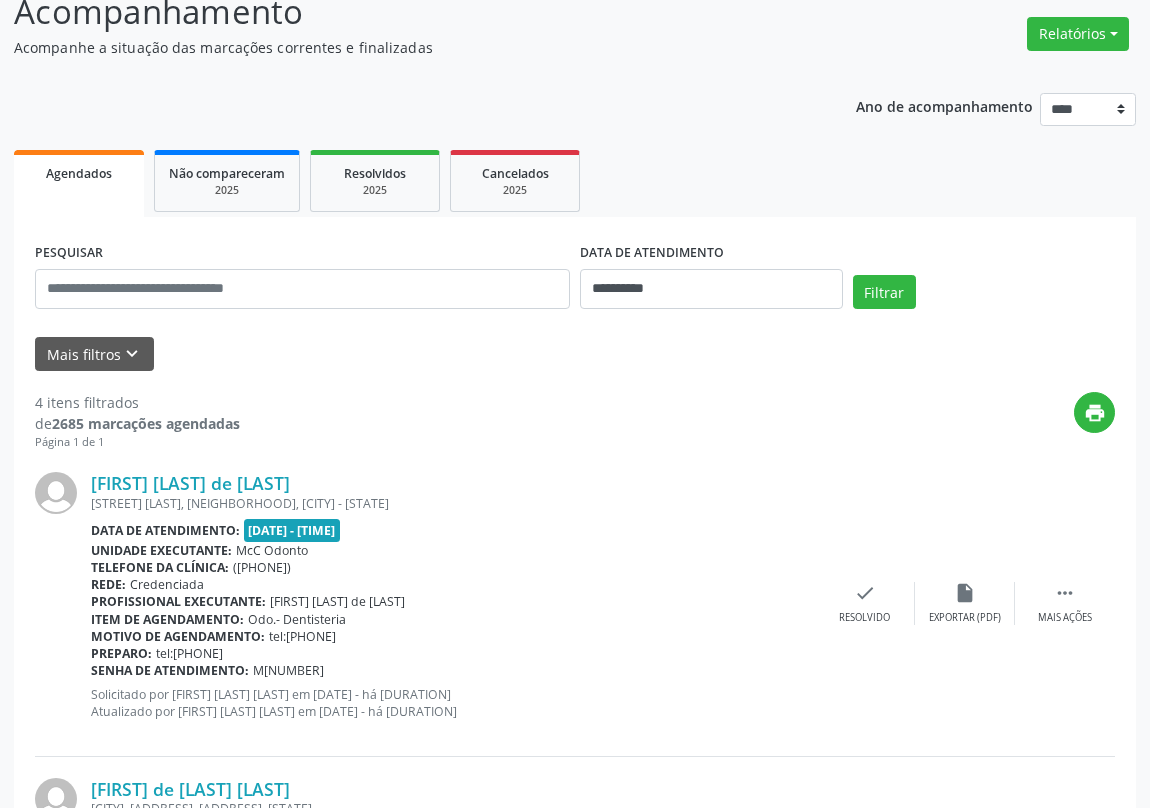 scroll, scrollTop: 0, scrollLeft: 0, axis: both 